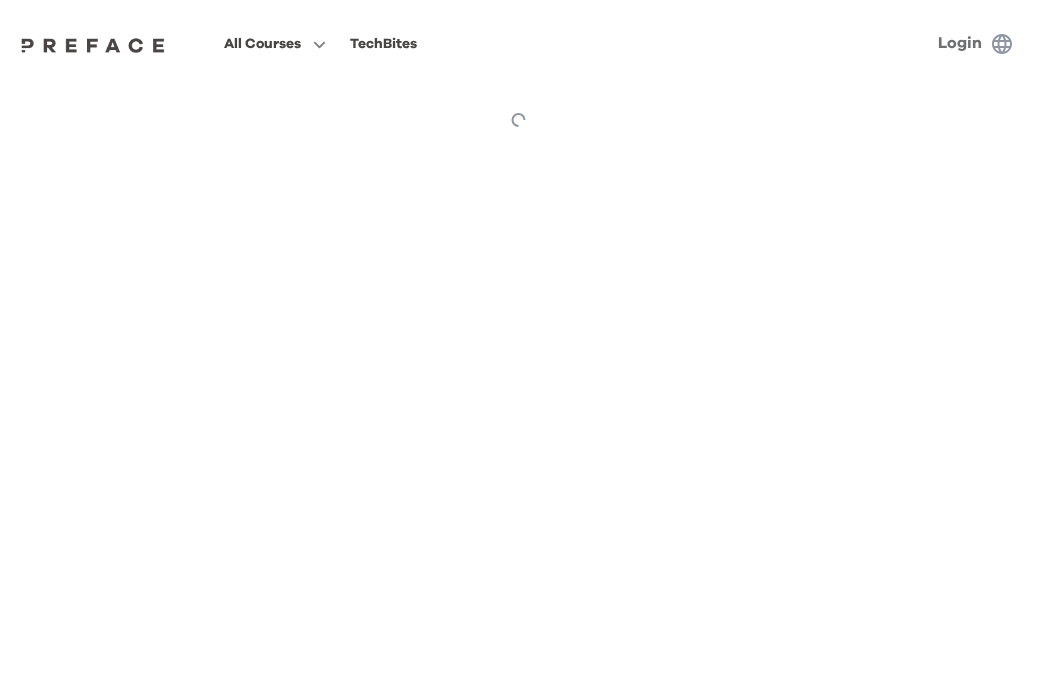 scroll, scrollTop: 0, scrollLeft: 0, axis: both 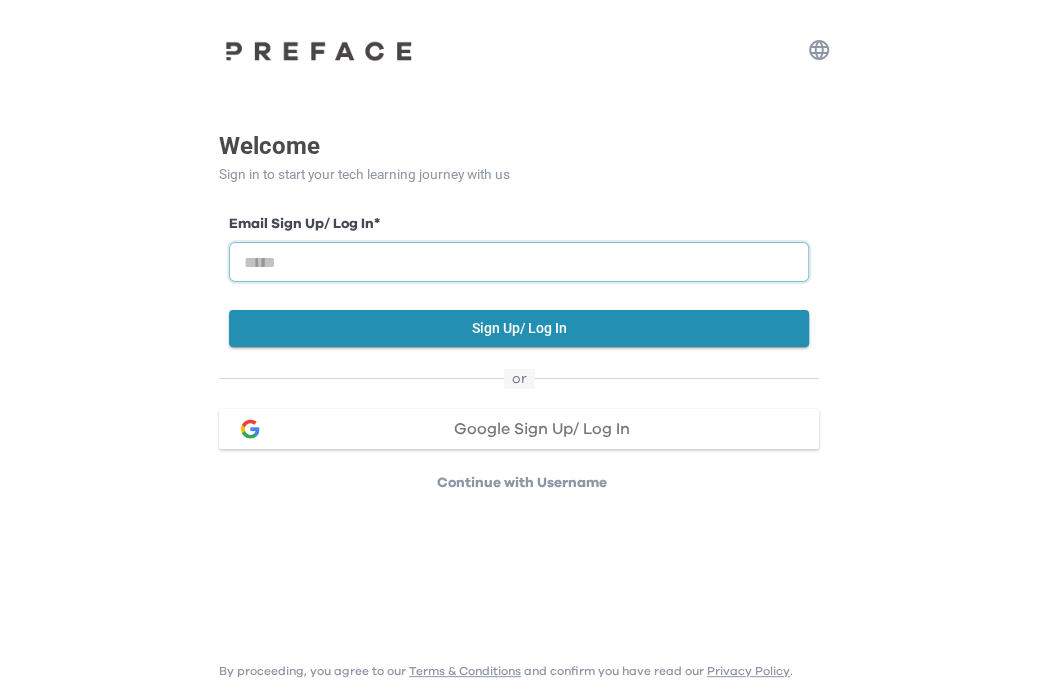 click at bounding box center [519, 262] 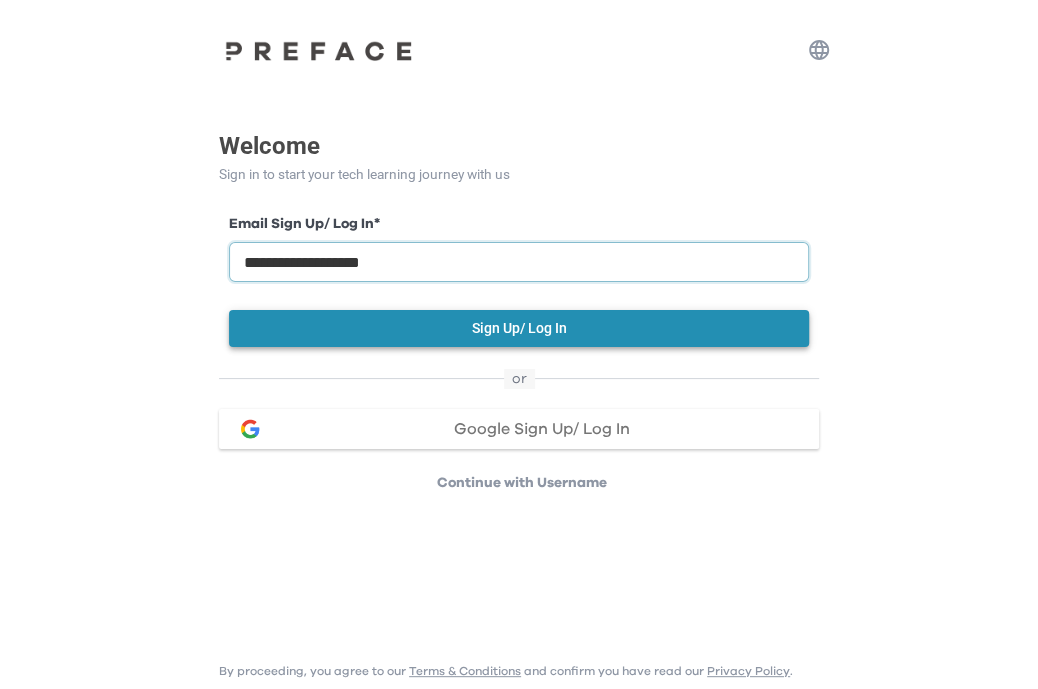 type on "**********" 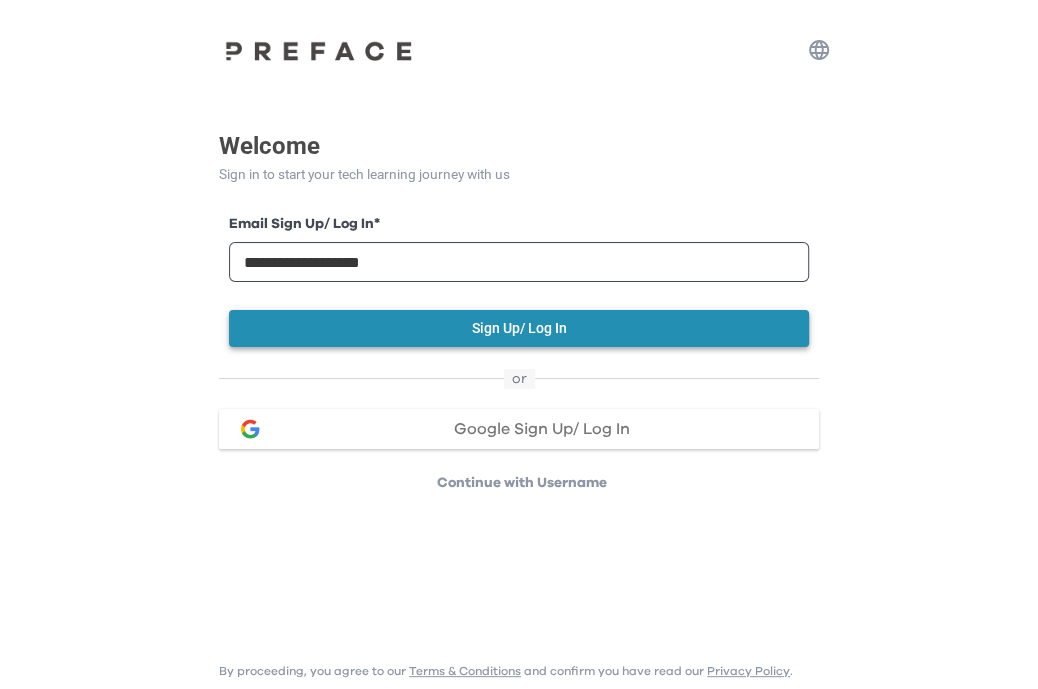 click on "Sign Up/ Log In" at bounding box center (519, 328) 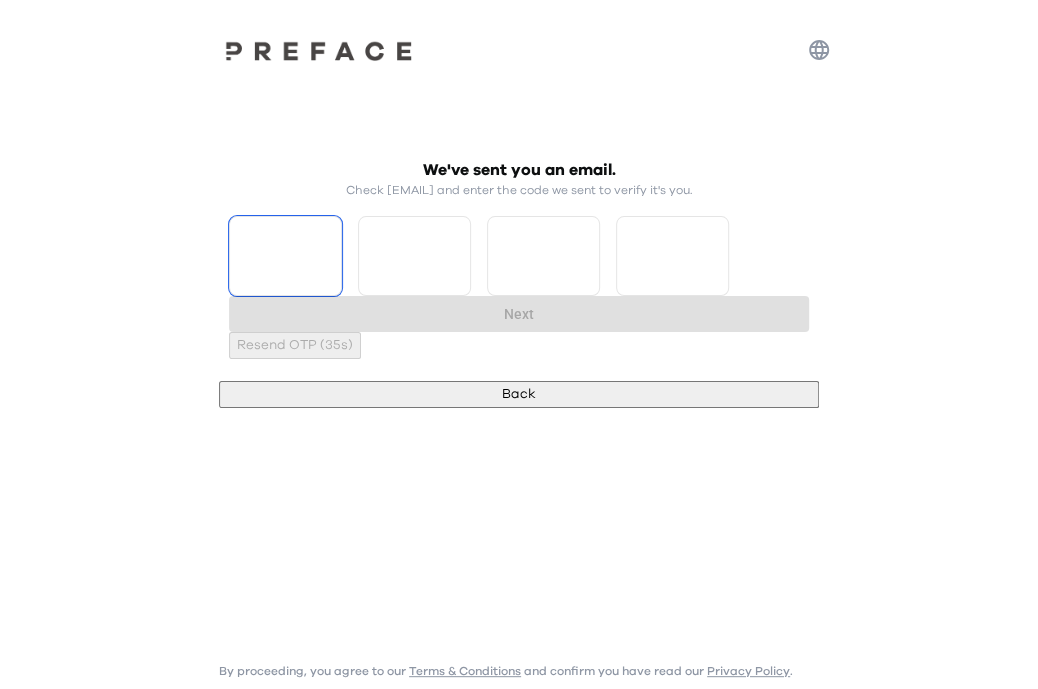 click at bounding box center (285, 256) 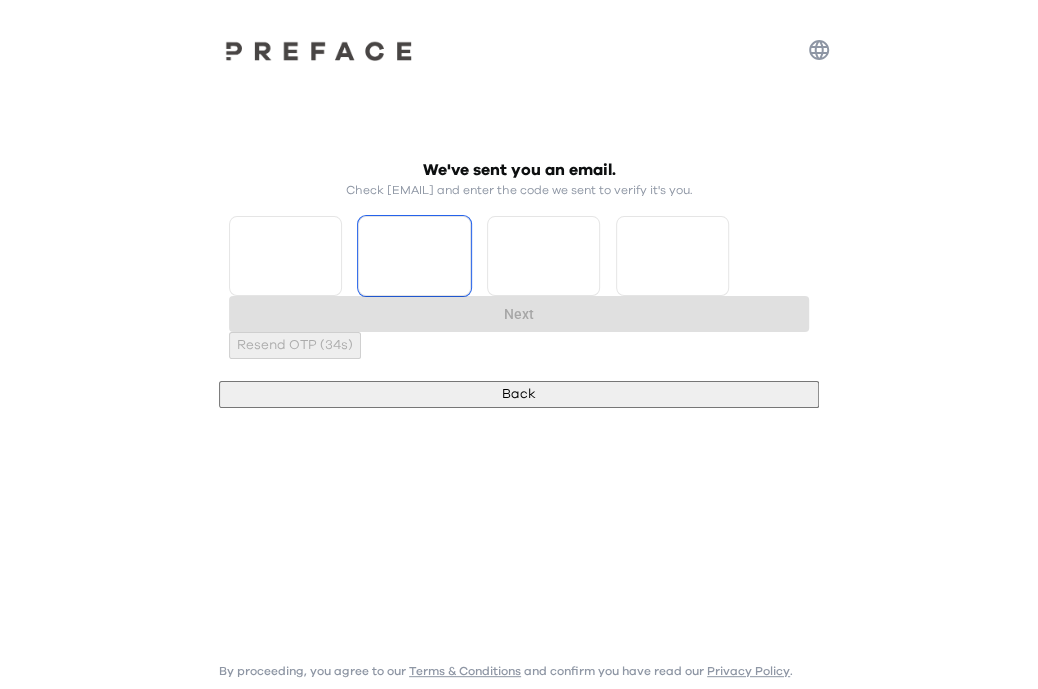 click on "*" at bounding box center (285, 256) 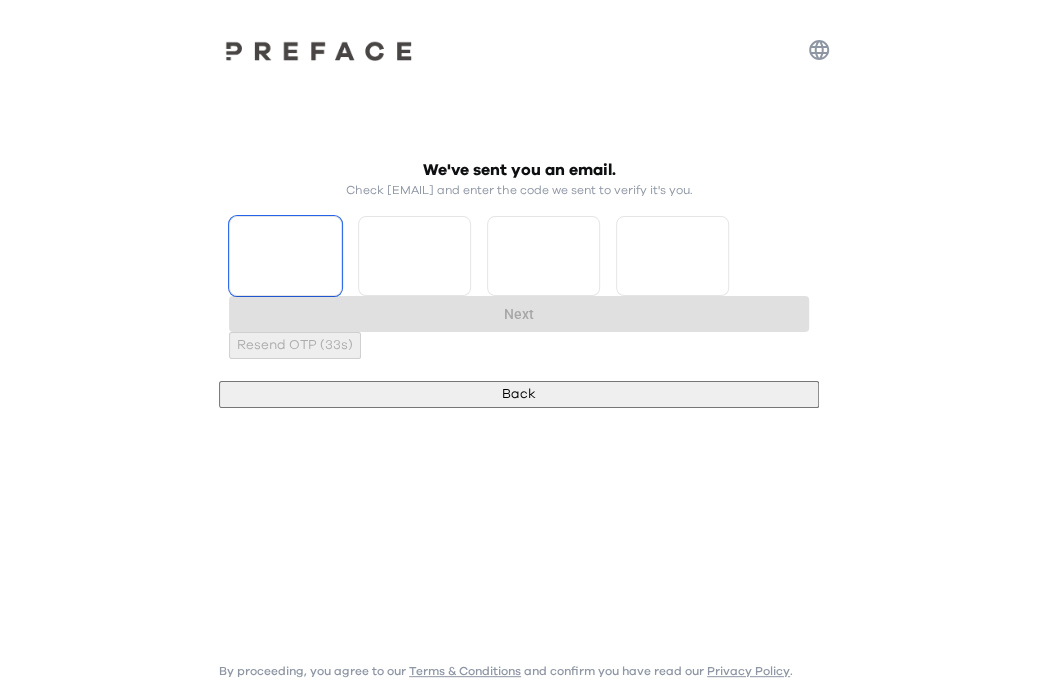 type on "*" 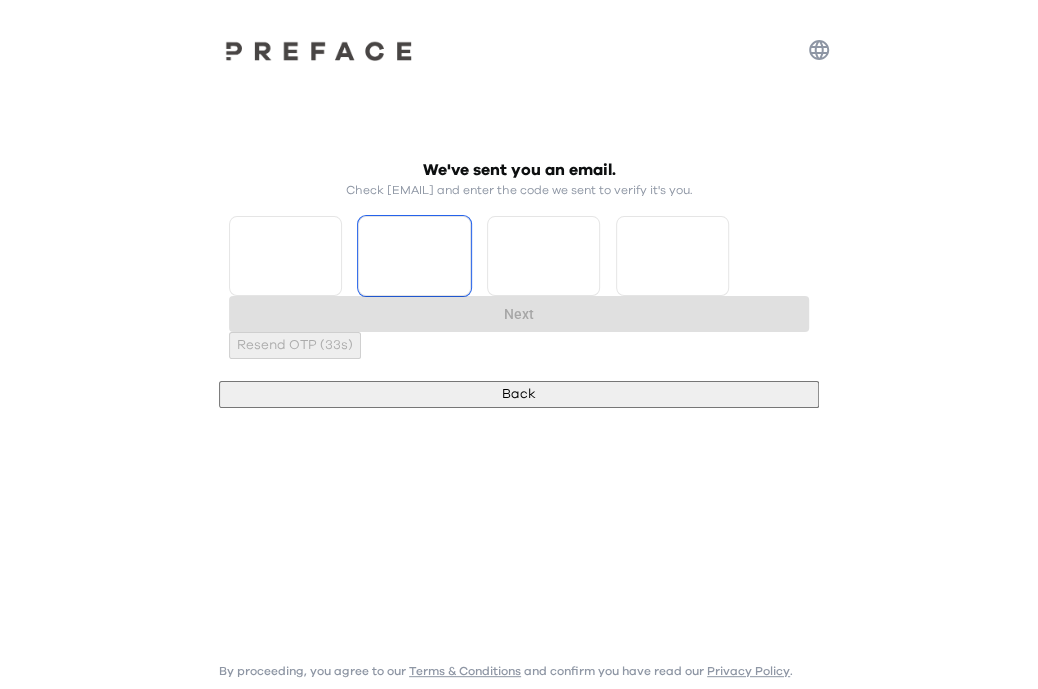 click on "*" at bounding box center (285, 256) 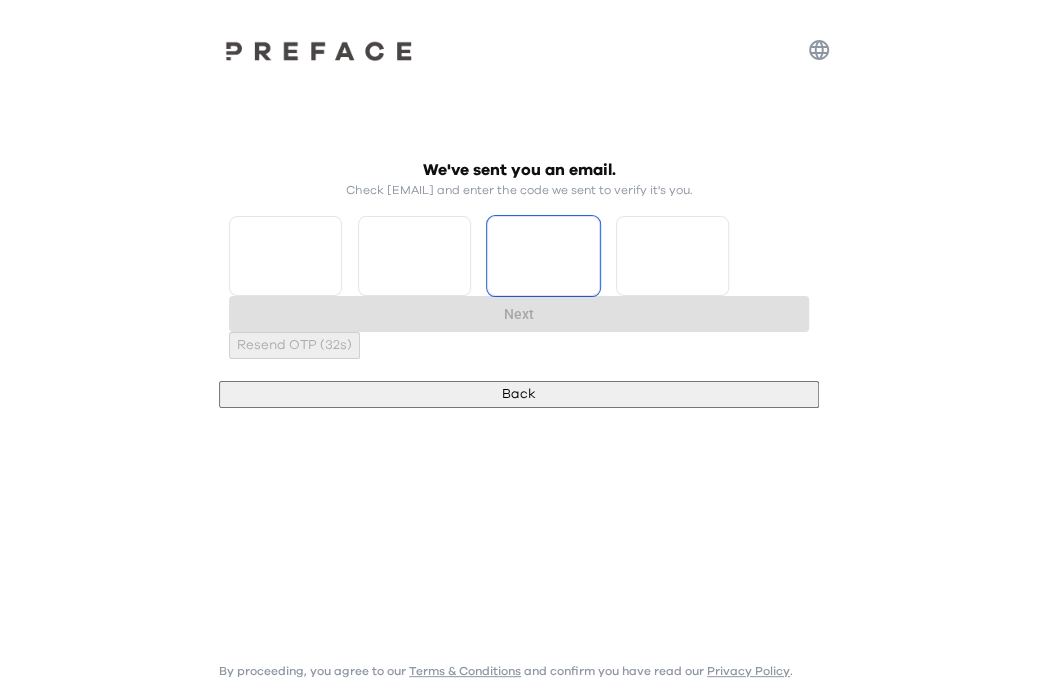 click on "*" at bounding box center [414, 256] 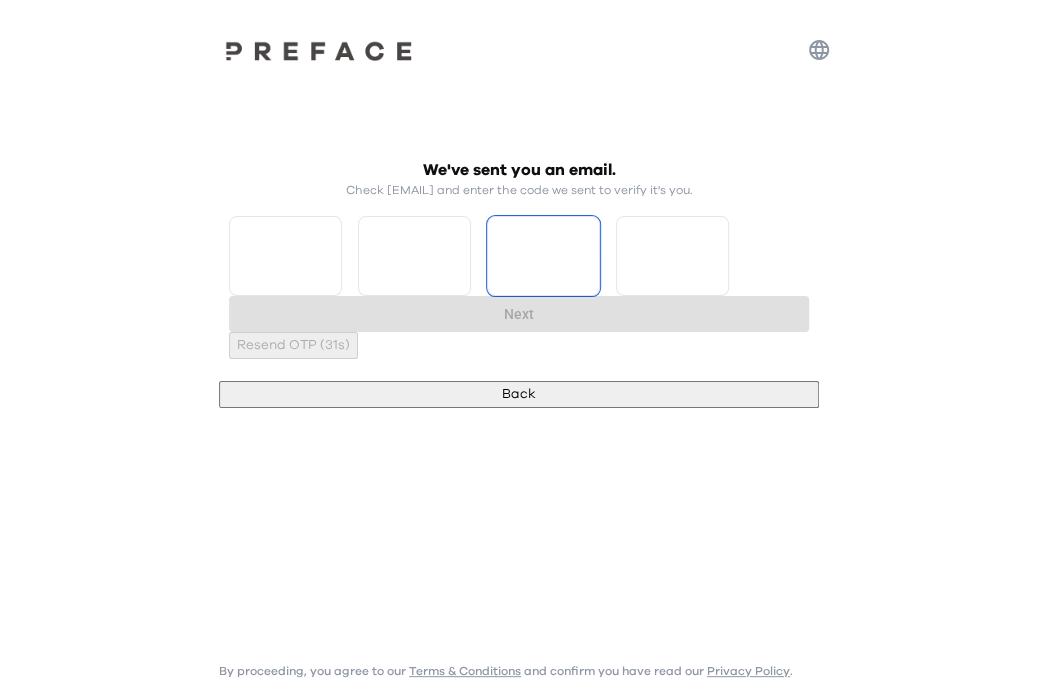 click on "*" at bounding box center (414, 256) 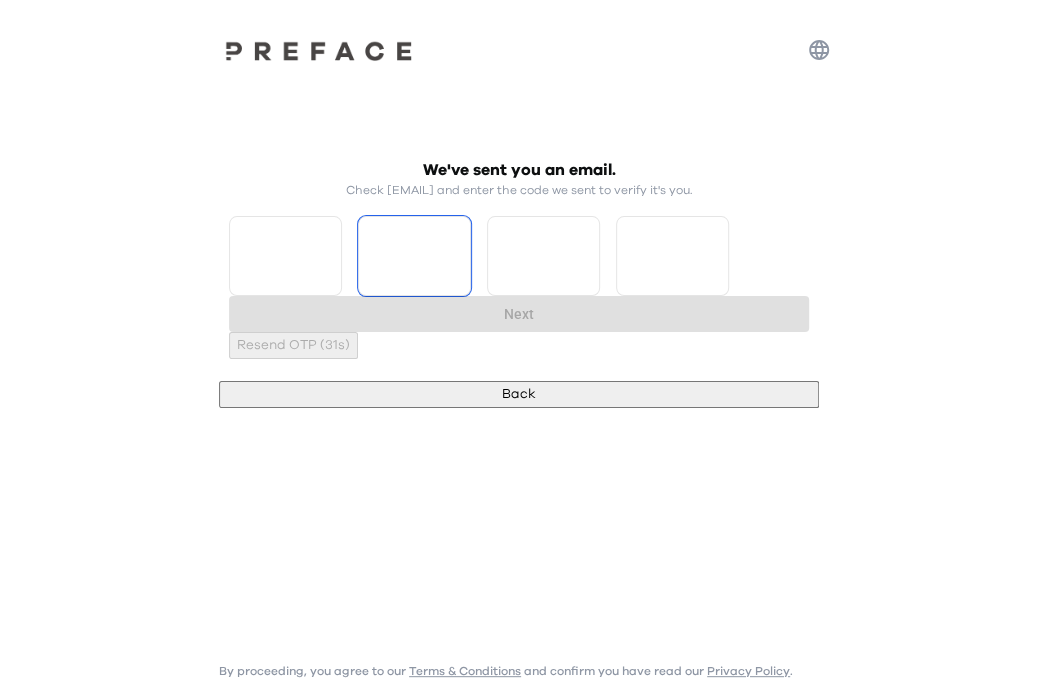 type on "*" 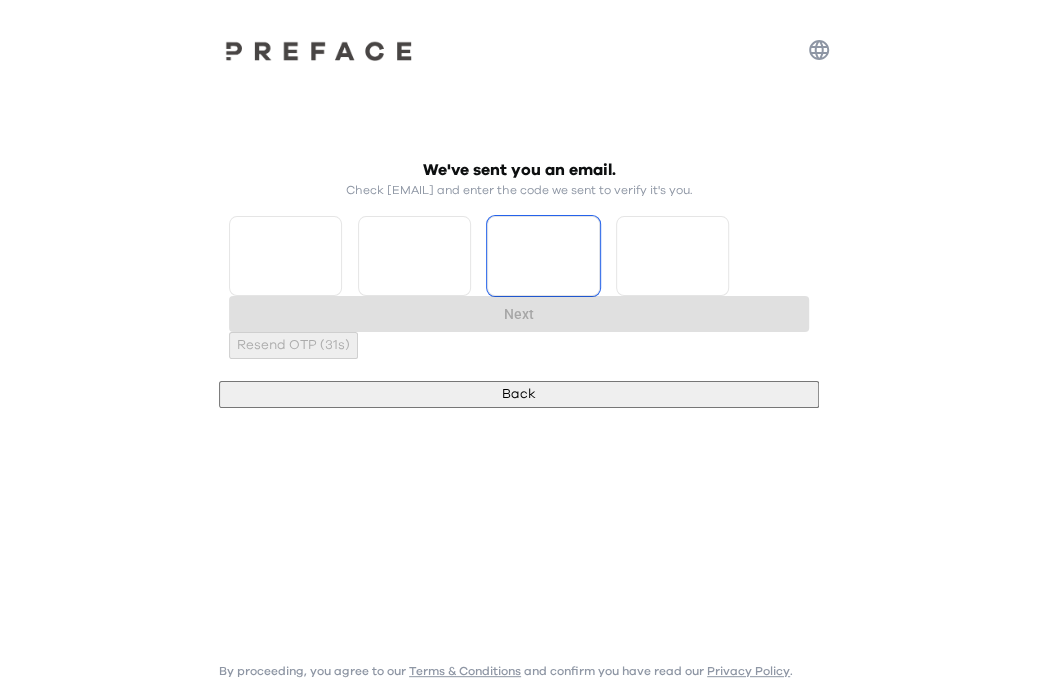 click on "*" at bounding box center (414, 256) 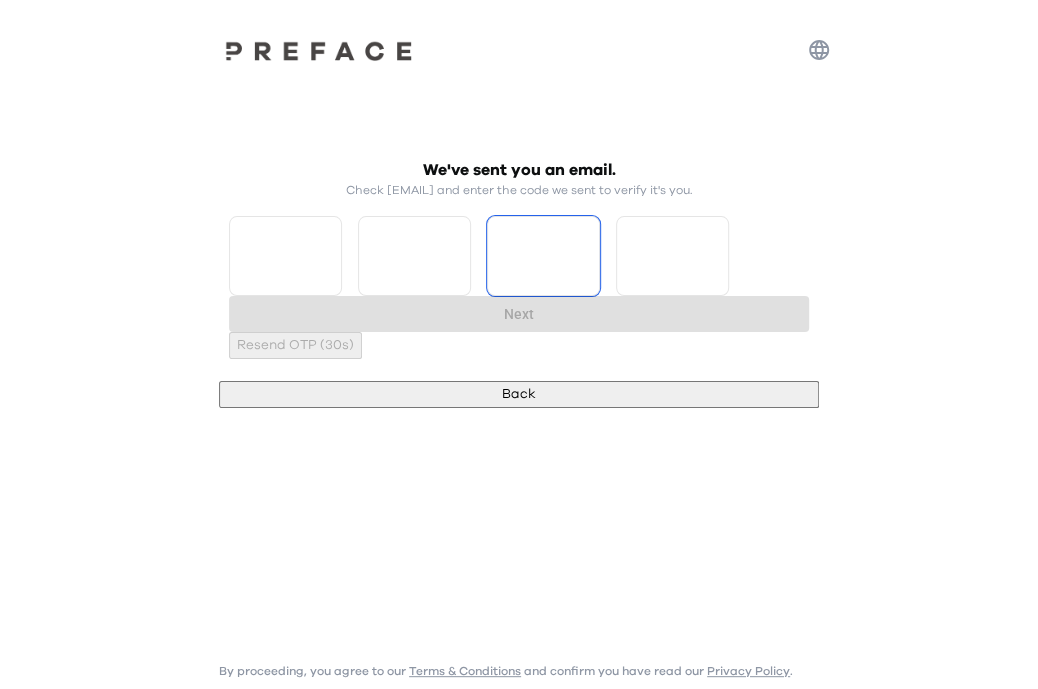 type on "*" 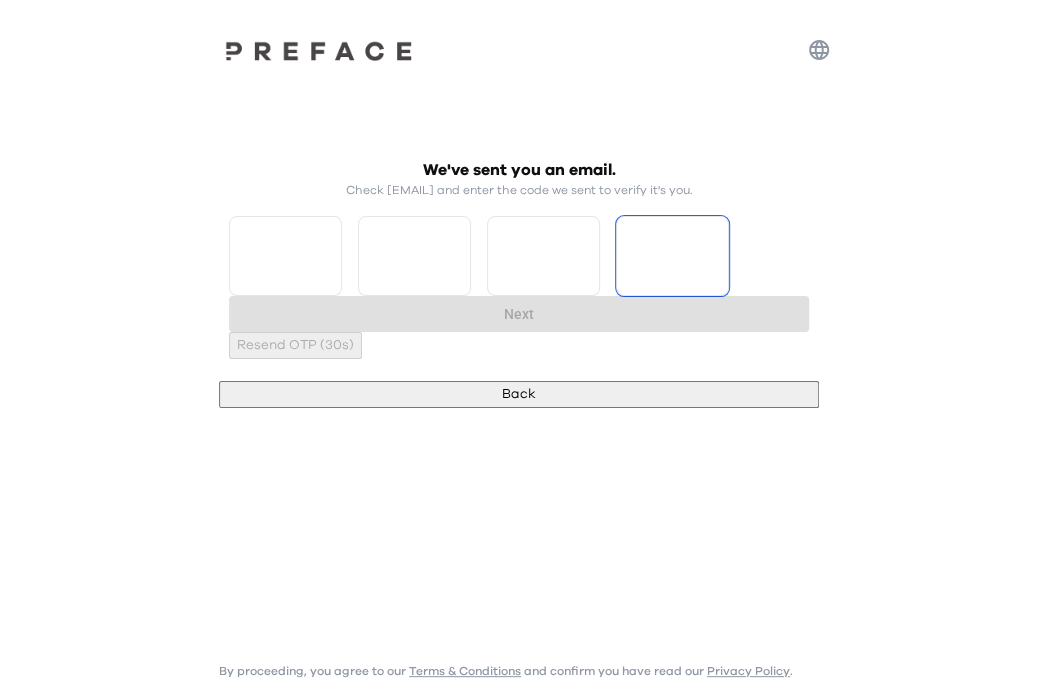 click on "*" at bounding box center [543, 256] 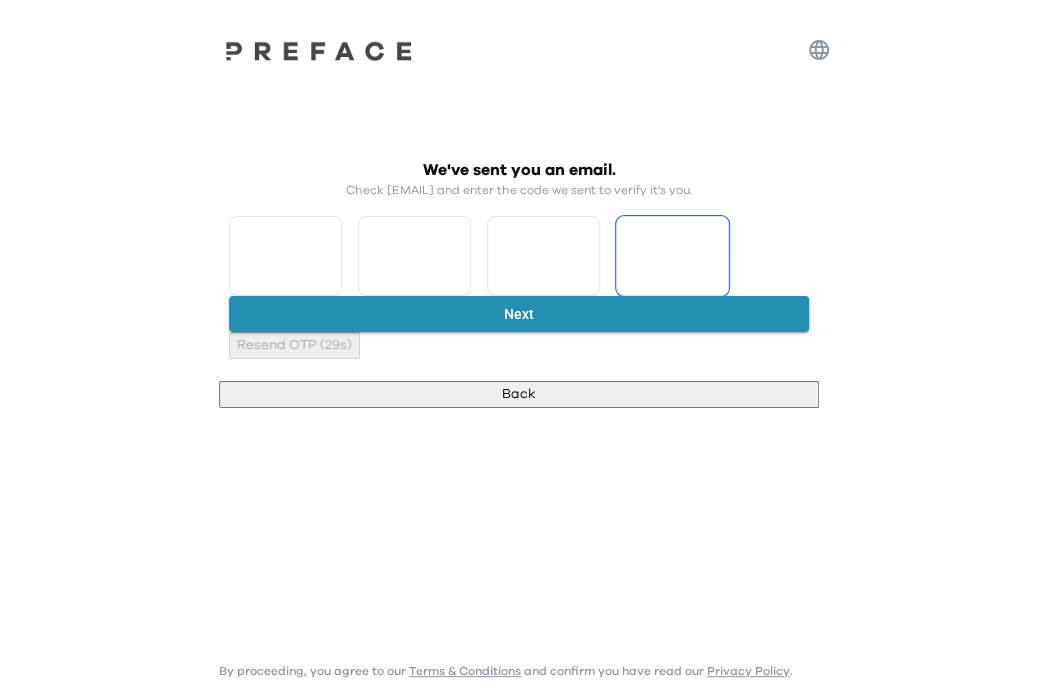 type on "*" 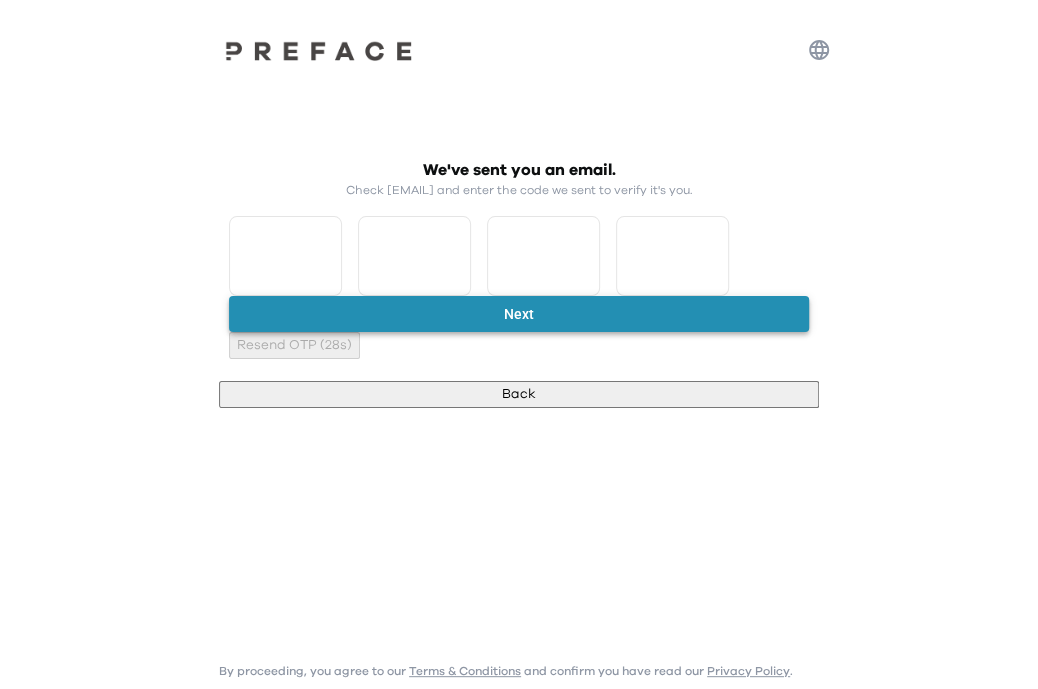click on "Next" at bounding box center [519, 314] 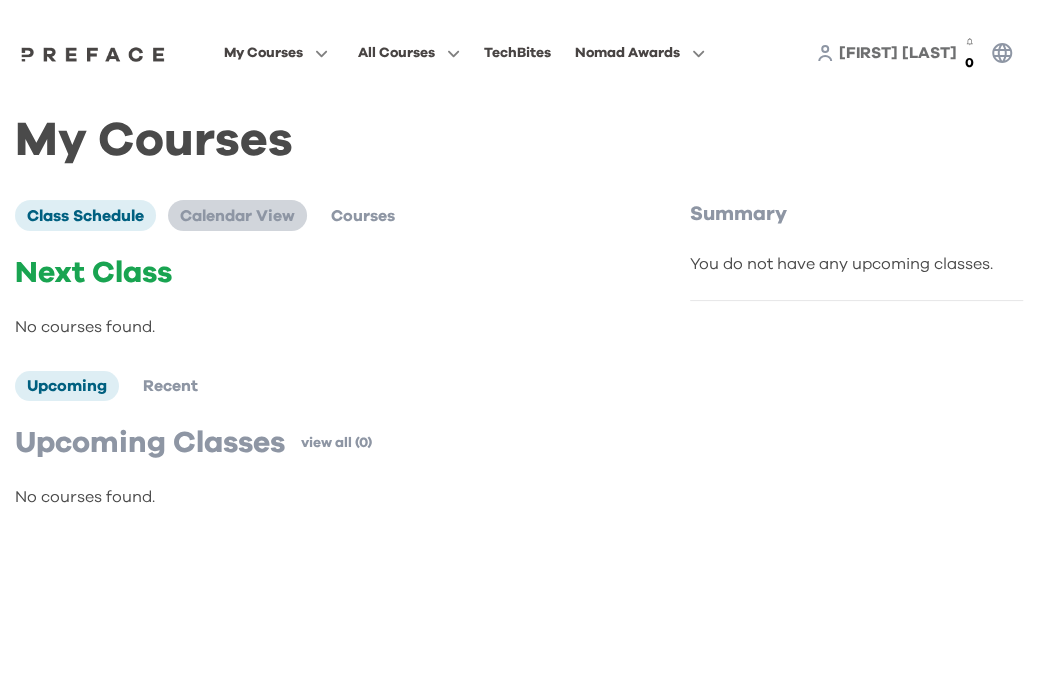 click on "Calendar View" at bounding box center [237, 216] 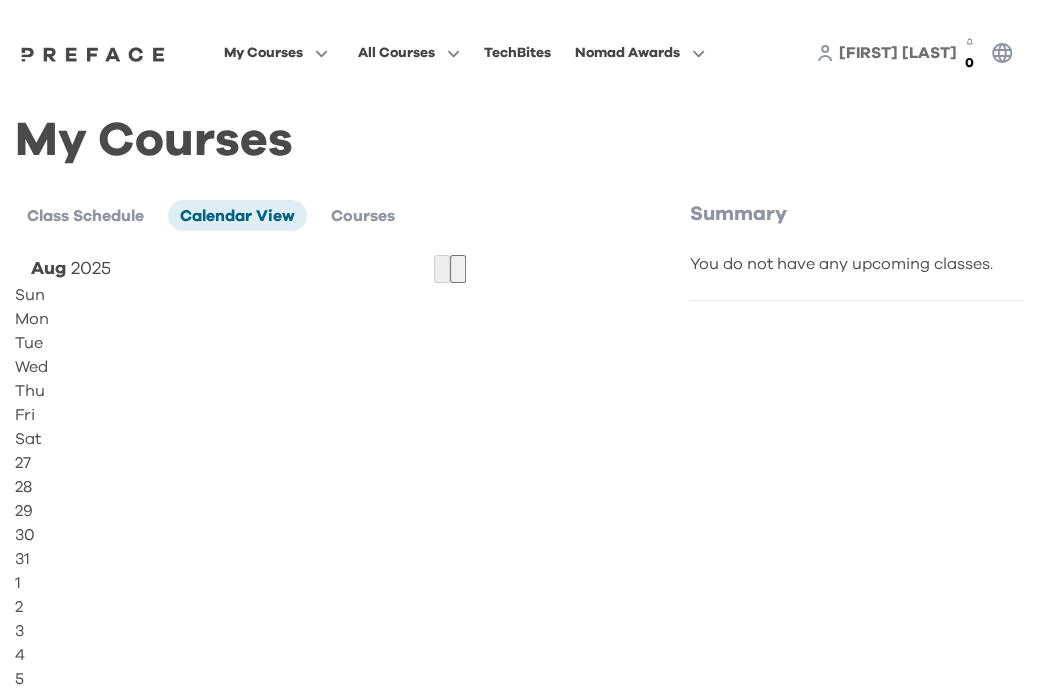 click on "5" at bounding box center (248, 679) 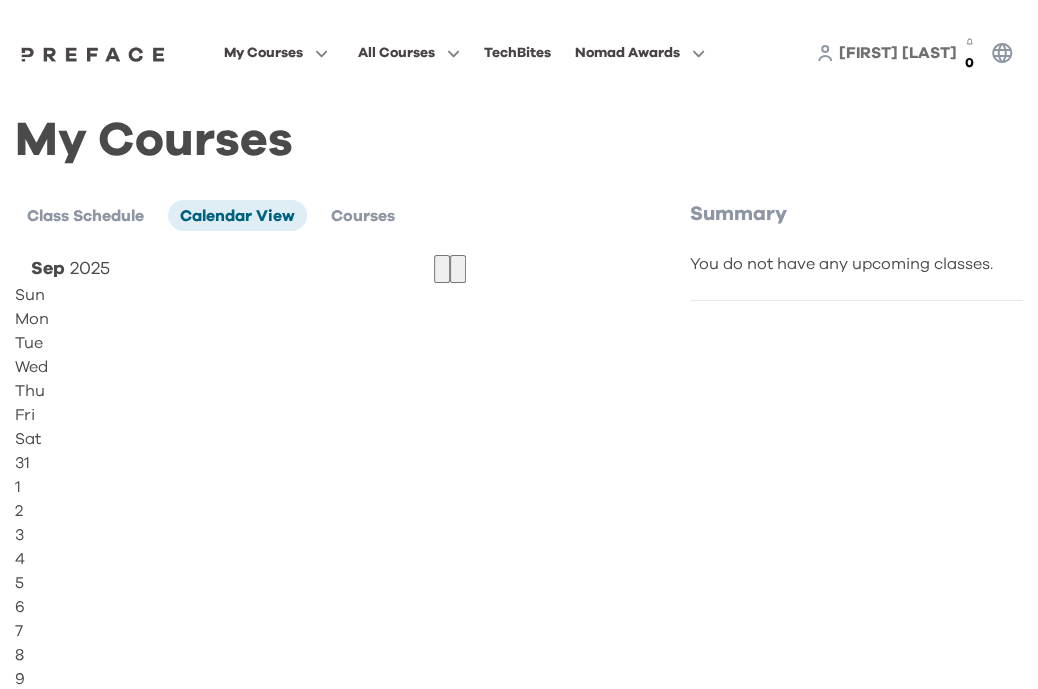 click 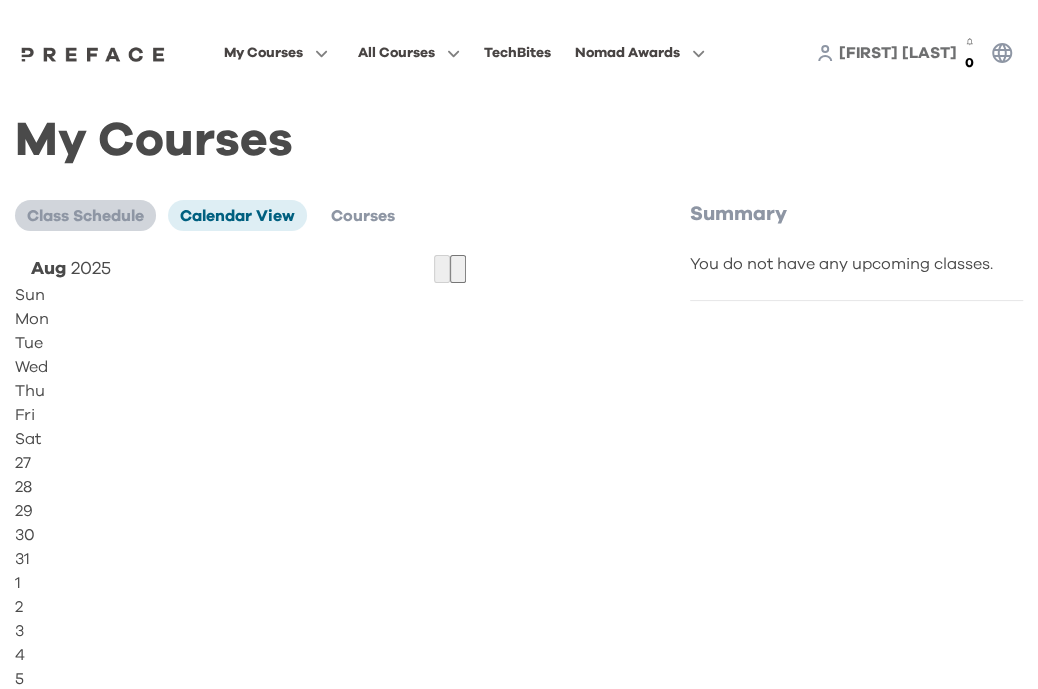 click on "Class Schedule" at bounding box center (85, 216) 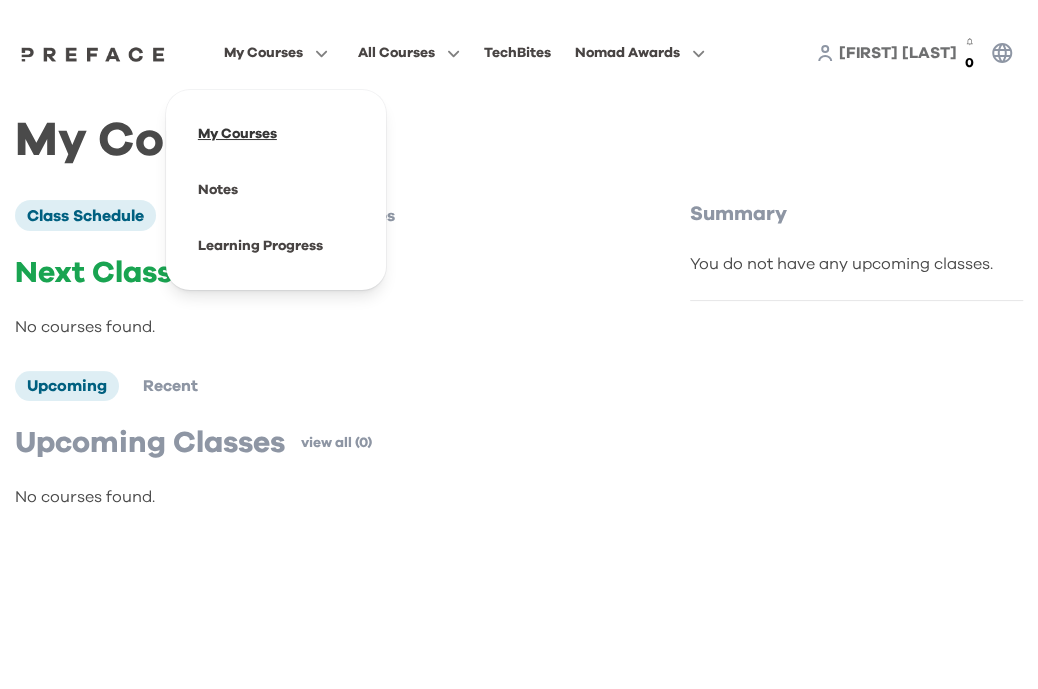 click at bounding box center (276, 134) 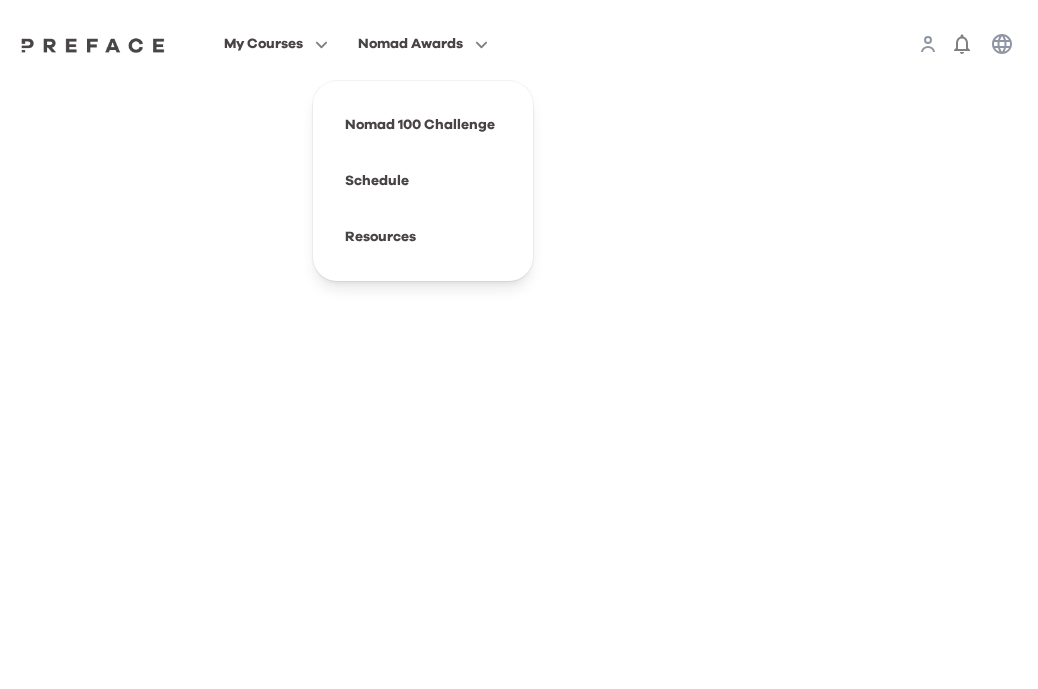 scroll, scrollTop: 0, scrollLeft: 0, axis: both 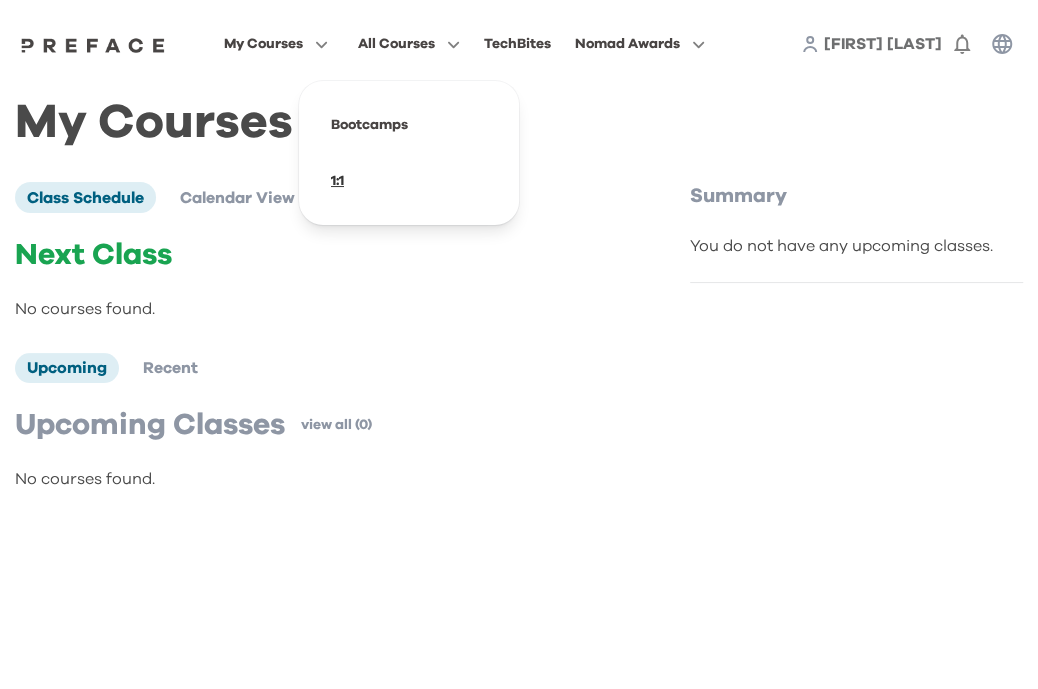 click at bounding box center (409, 181) 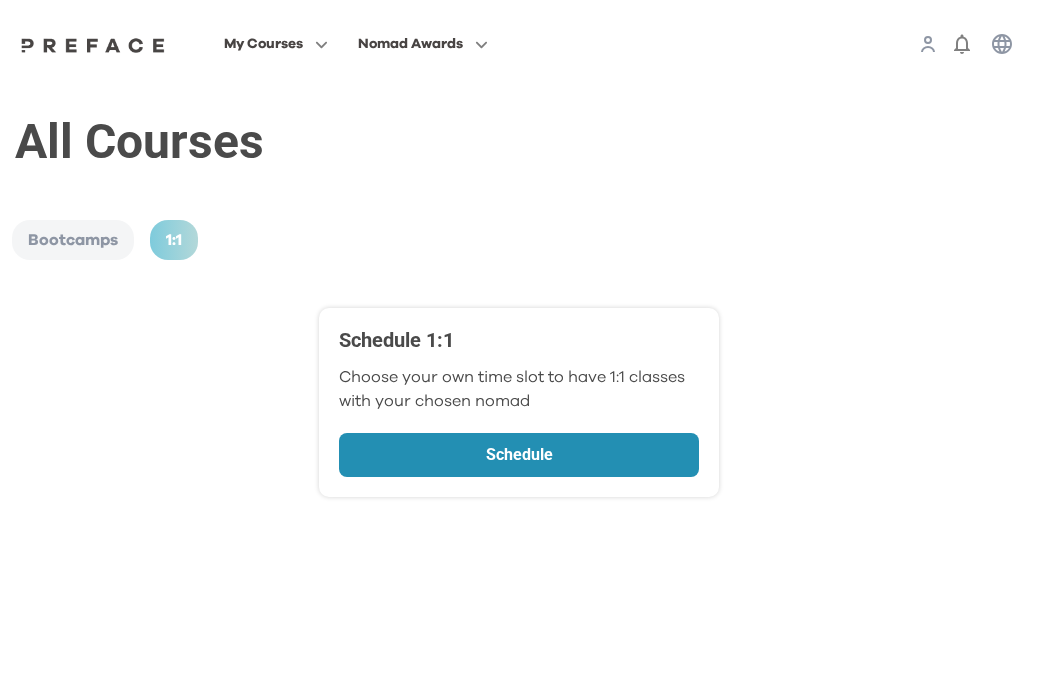 scroll, scrollTop: 0, scrollLeft: 0, axis: both 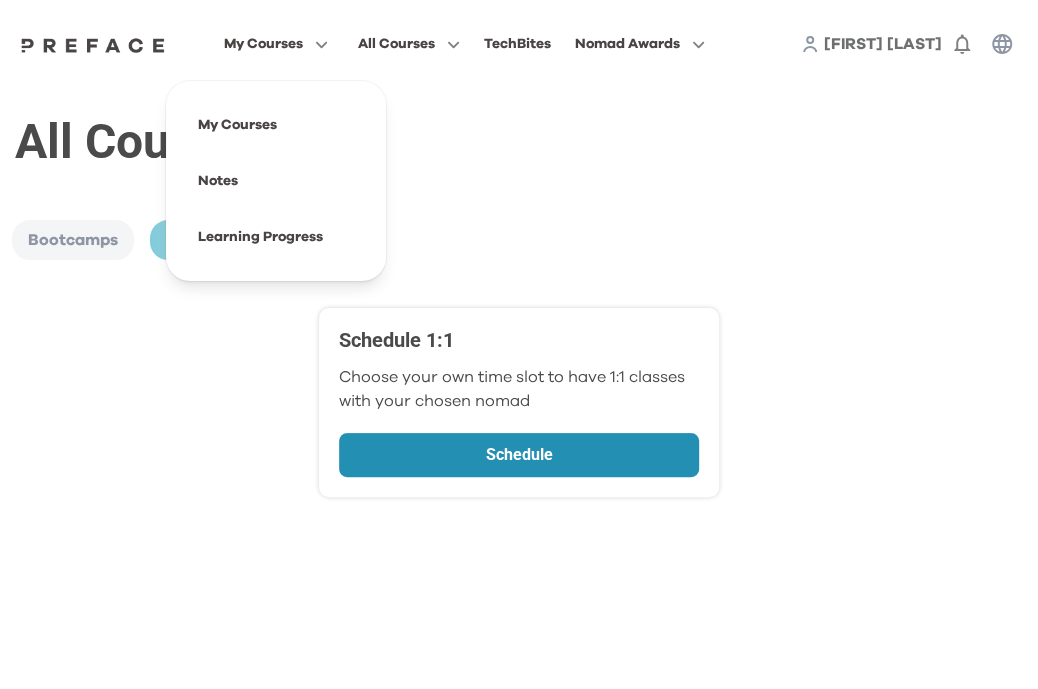 click on "My Courses" at bounding box center [263, 44] 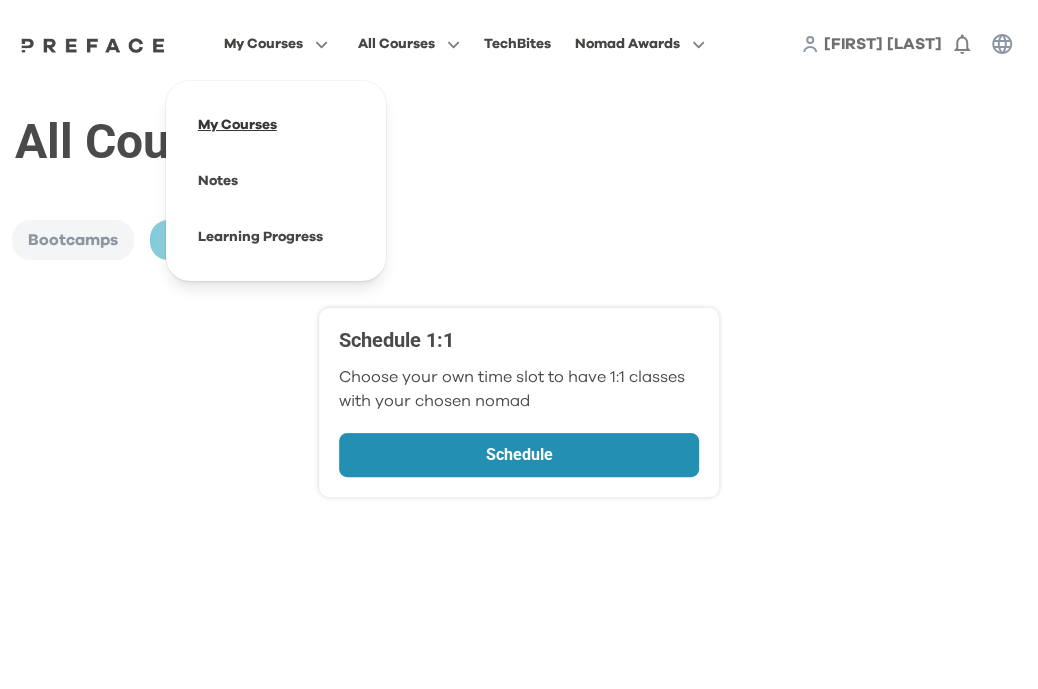 click at bounding box center (276, 125) 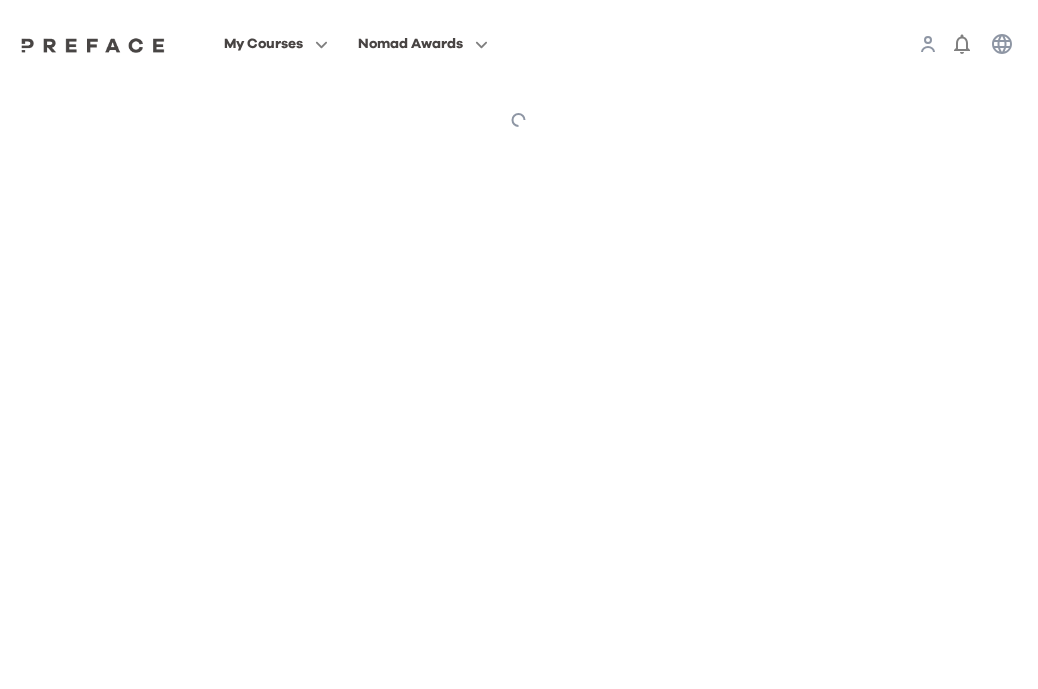 scroll, scrollTop: 0, scrollLeft: 0, axis: both 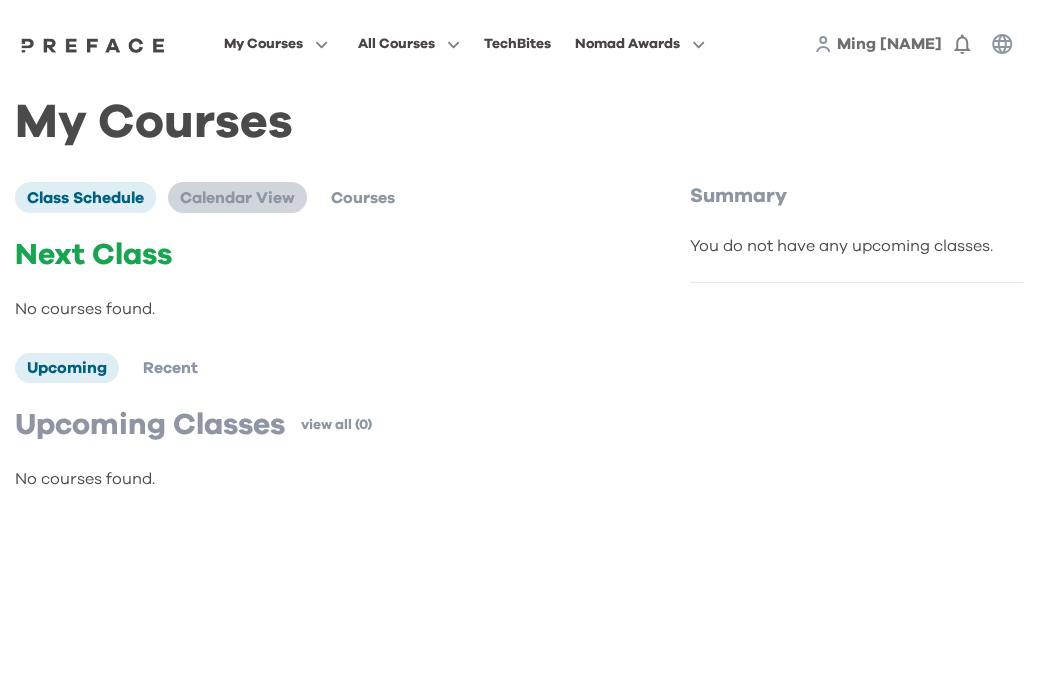 click on "Calendar View" at bounding box center [237, 198] 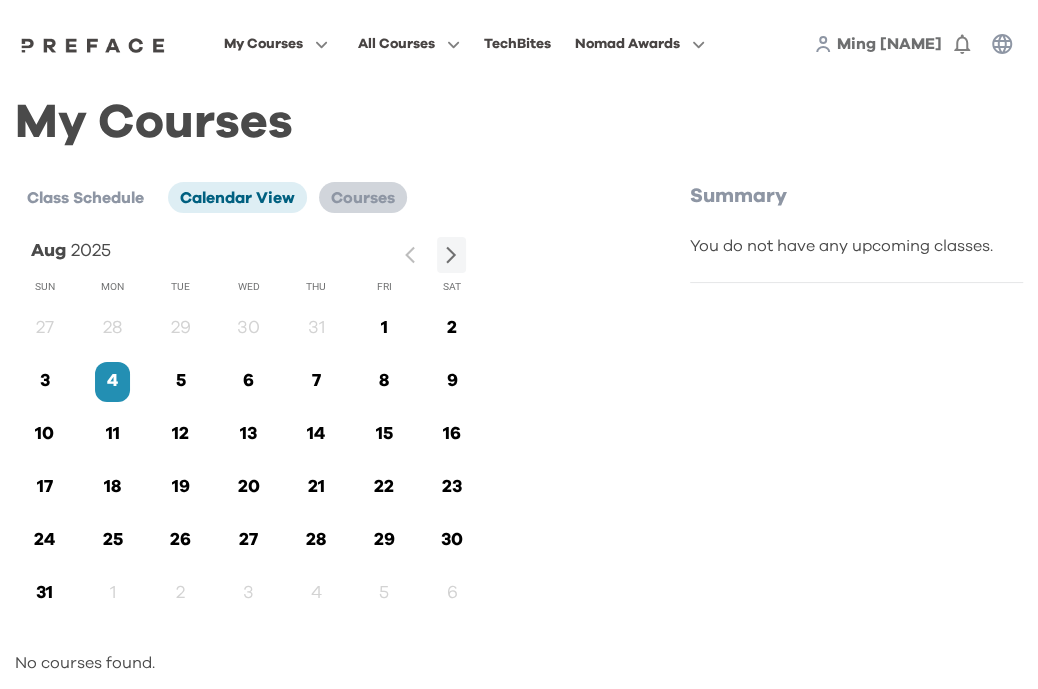click on "Courses" at bounding box center [363, 198] 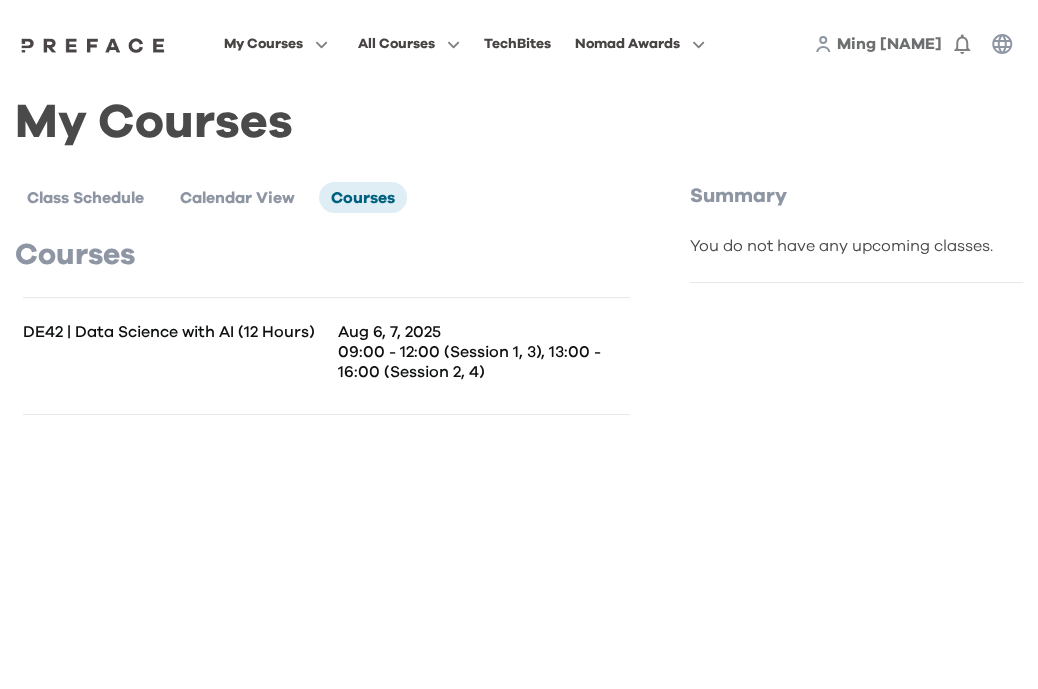 click on "09:00 - 12:00 (Session 1, 3), 13:00 - 16:00 (Session 2, 4)" at bounding box center (483, 362) 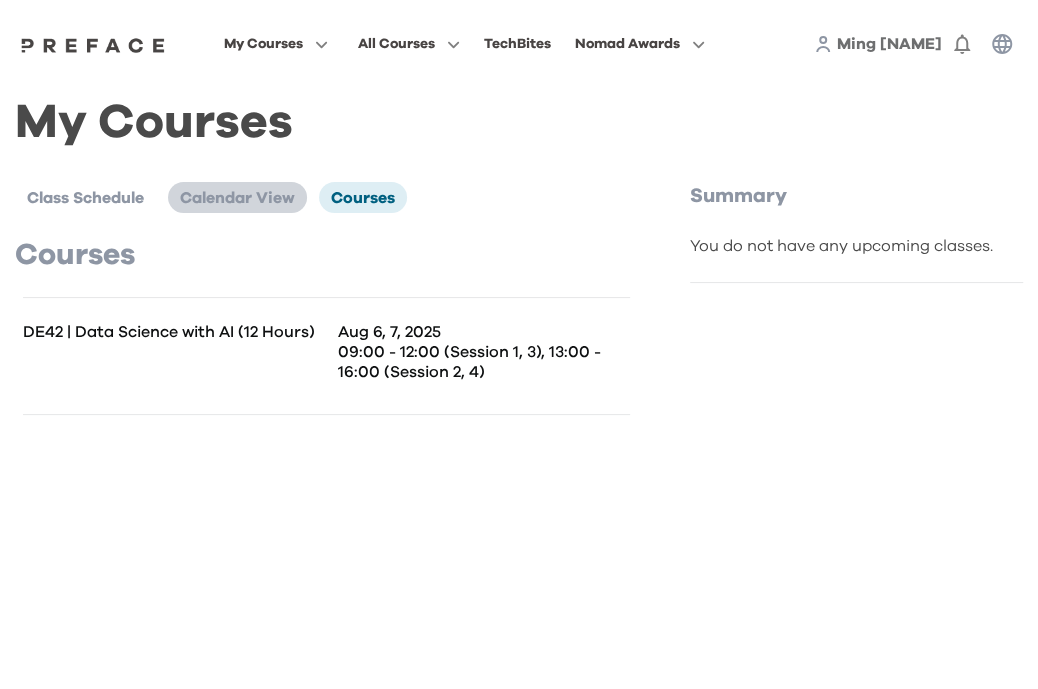 click on "Calendar View" at bounding box center (237, 198) 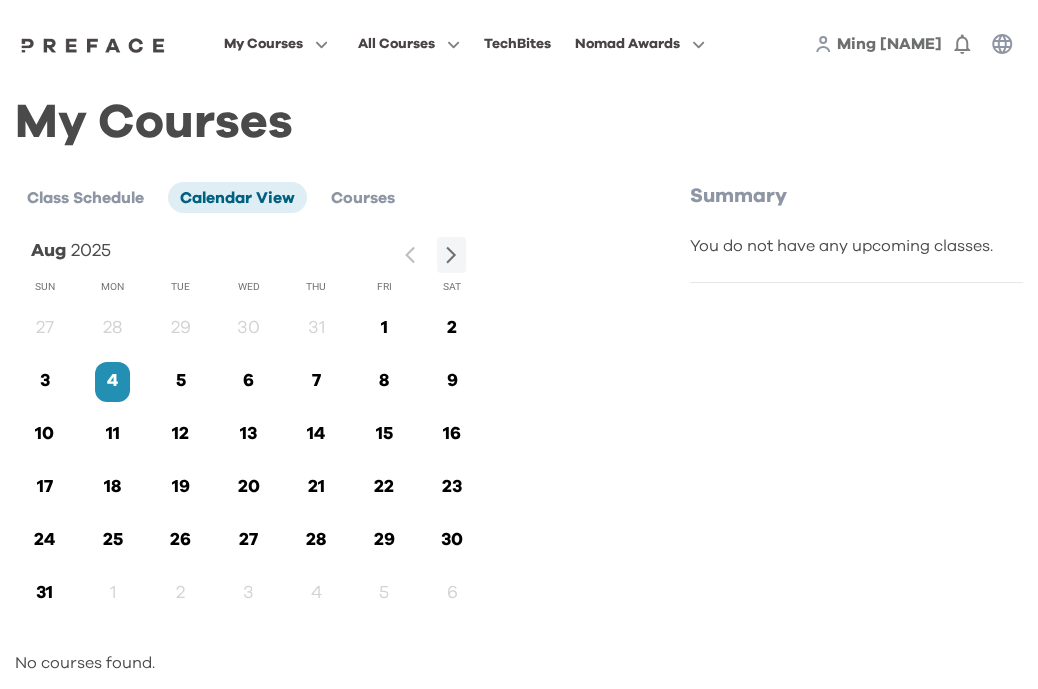 click on "5" at bounding box center [180, 381] 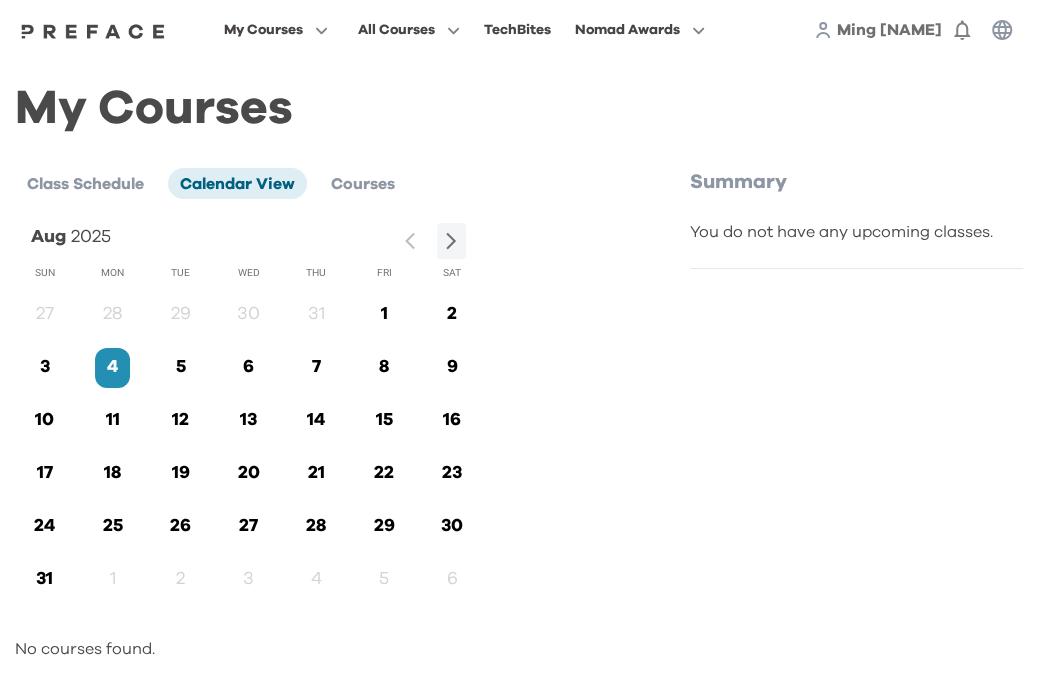 scroll, scrollTop: 0, scrollLeft: 0, axis: both 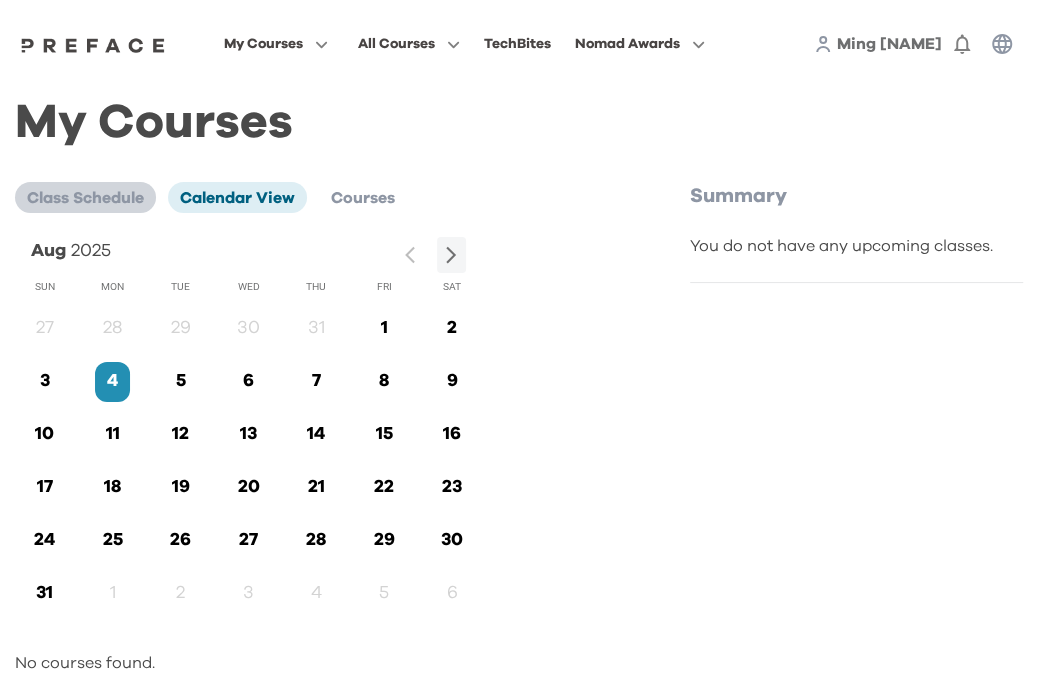 click on "Class Schedule" at bounding box center [85, 198] 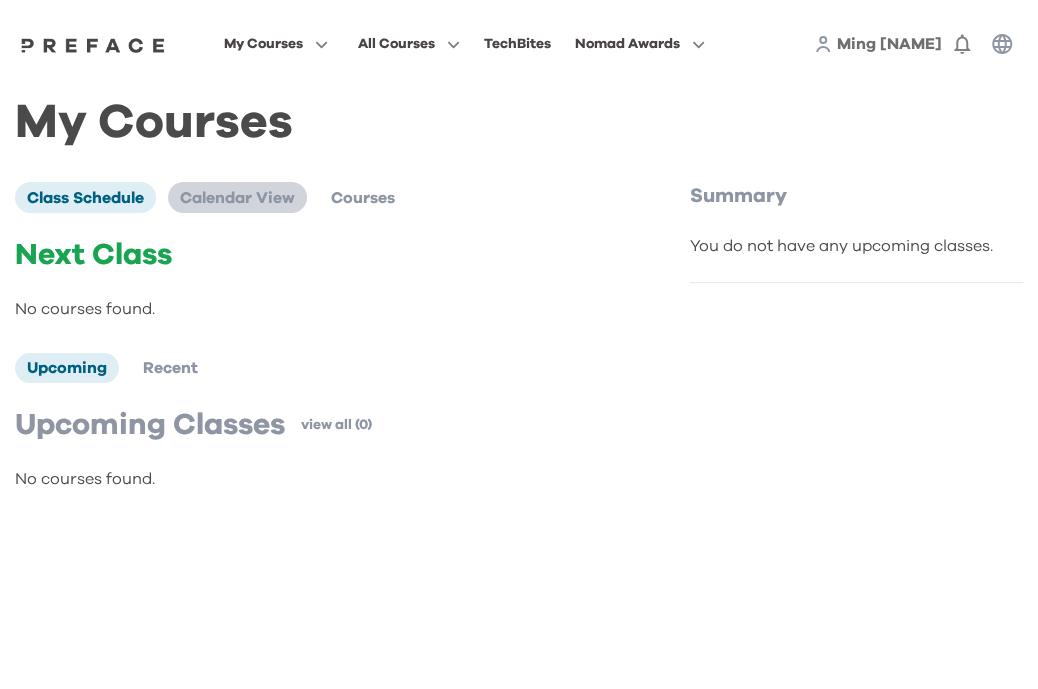 click on "Calendar View" at bounding box center [237, 198] 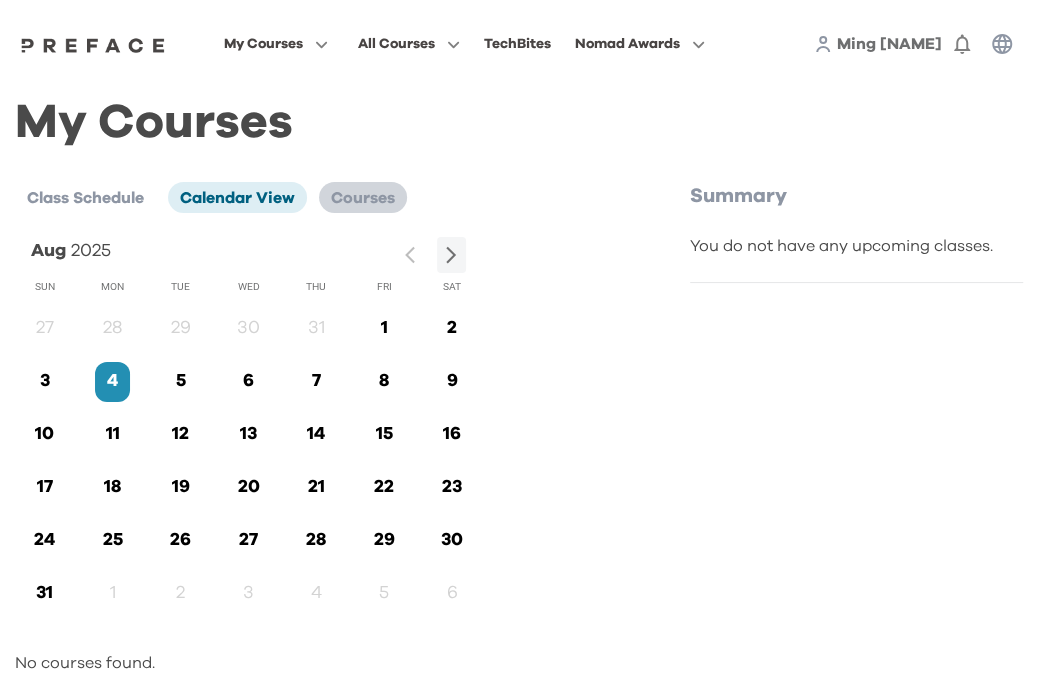 click on "Courses" at bounding box center (363, 197) 